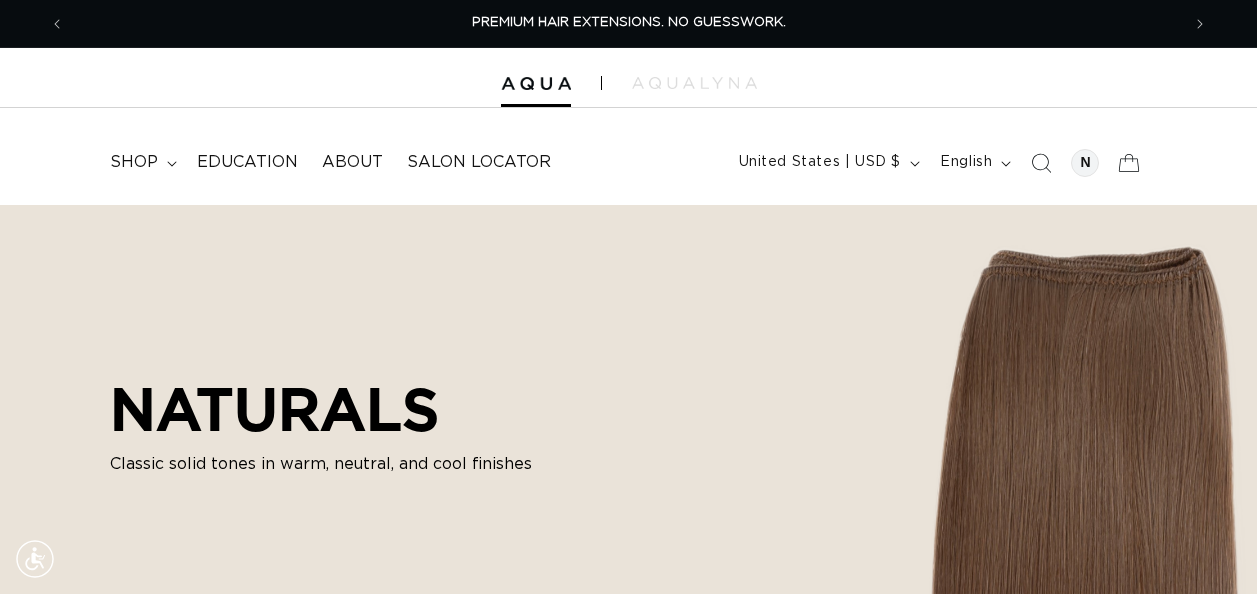 scroll, scrollTop: 400, scrollLeft: 0, axis: vertical 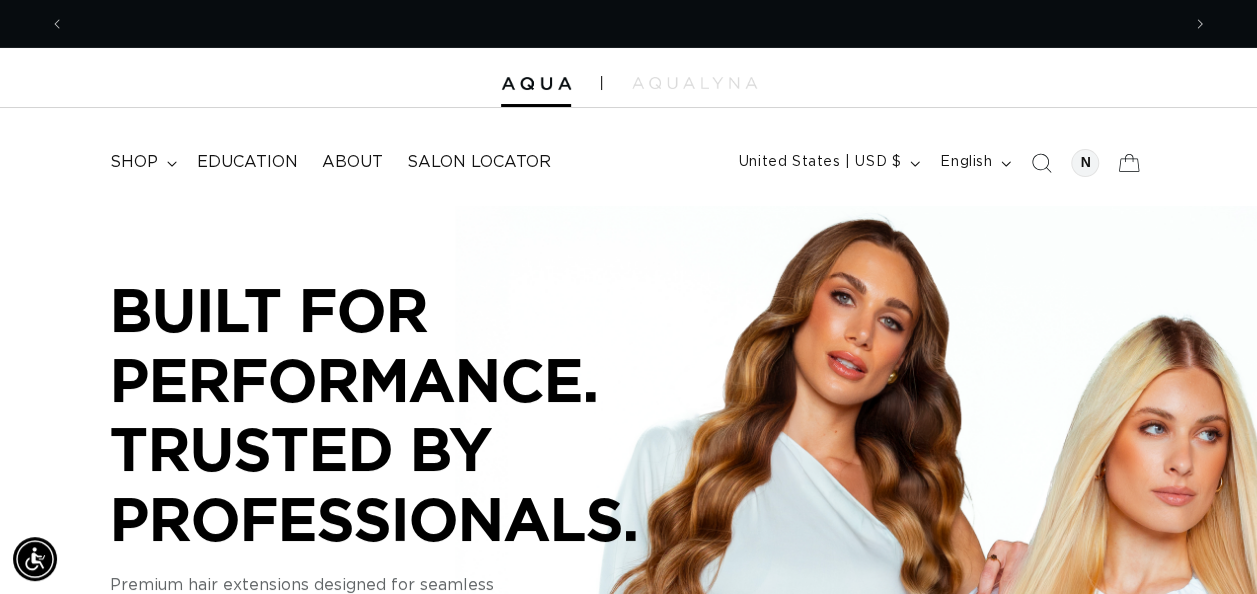 drag, startPoint x: 154, startPoint y: 156, endPoint x: 258, endPoint y: 260, distance: 147.07822 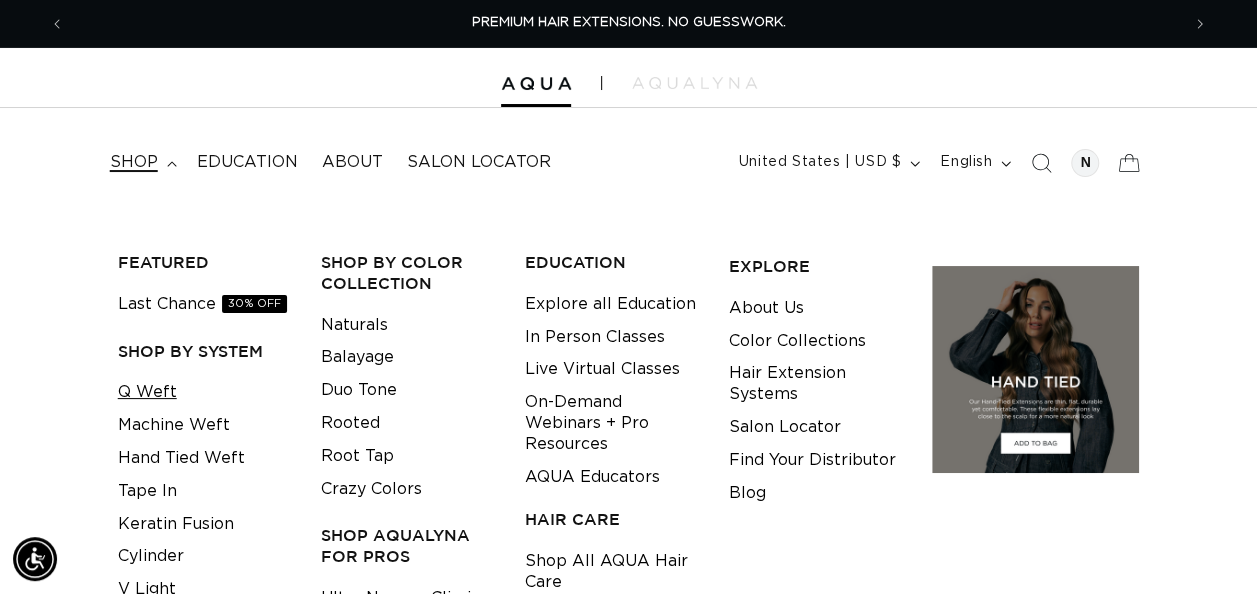 click on "Q Weft" at bounding box center (147, 392) 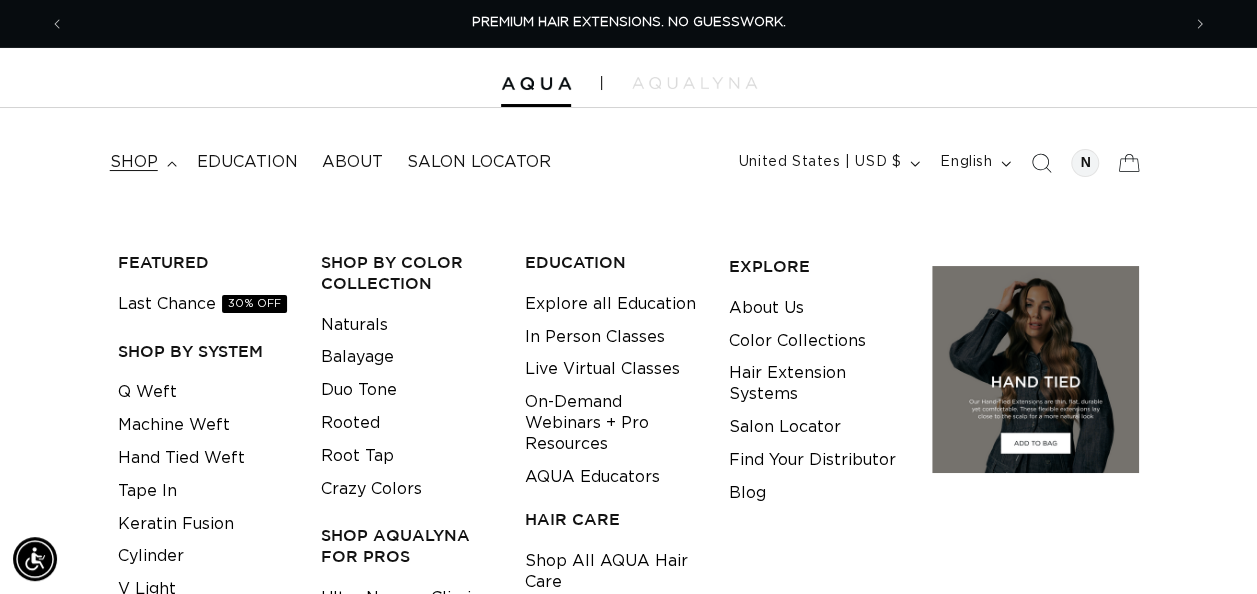 scroll, scrollTop: 0, scrollLeft: 0, axis: both 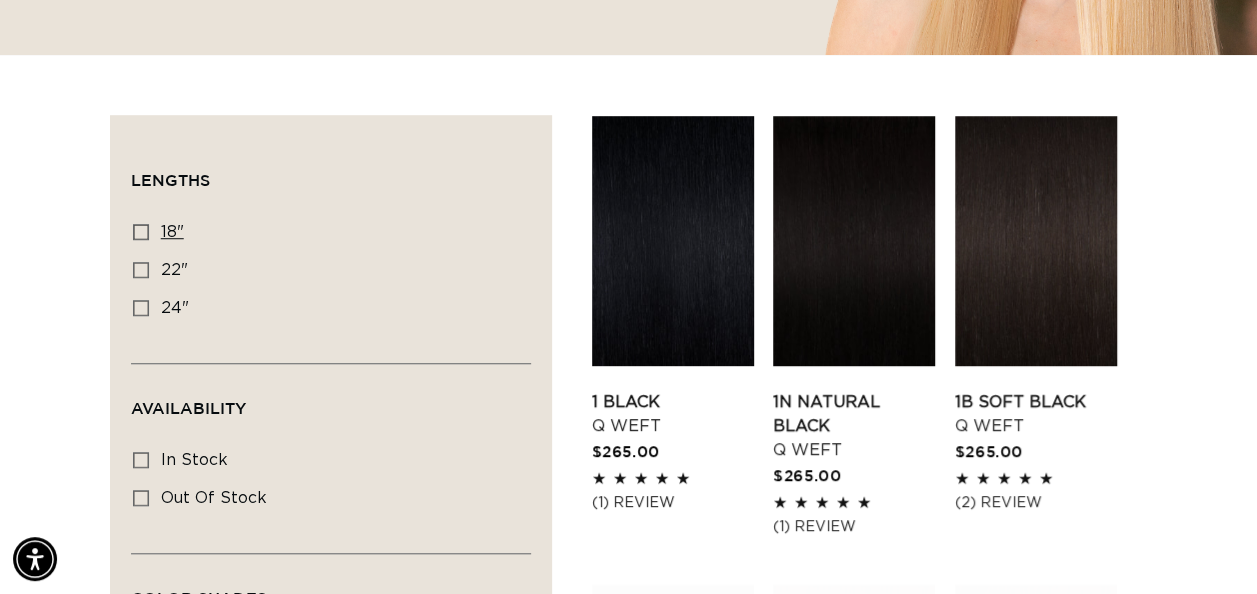 click 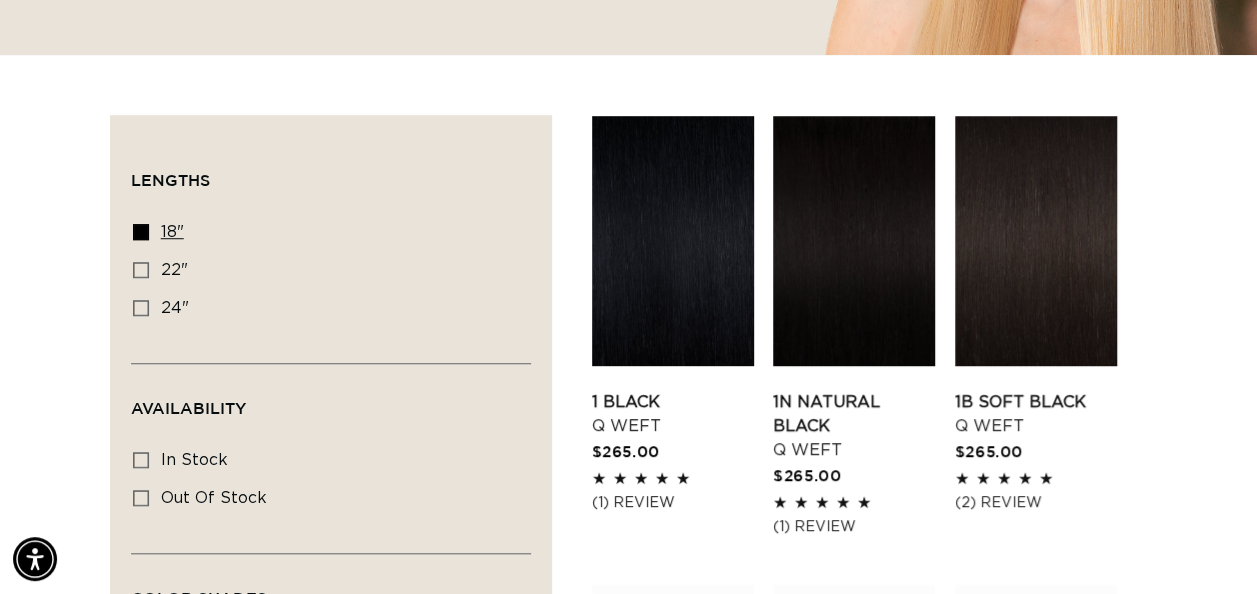 scroll, scrollTop: 0, scrollLeft: 2229, axis: horizontal 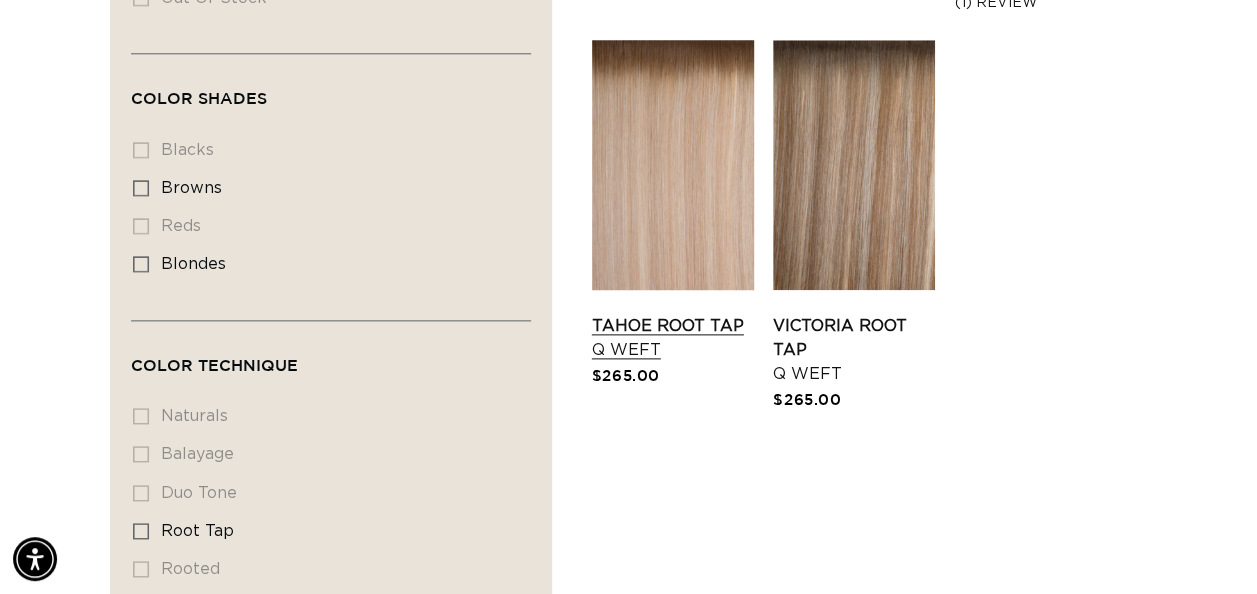 click on "Tahoe Root Tap
Q Weft" at bounding box center [673, 338] 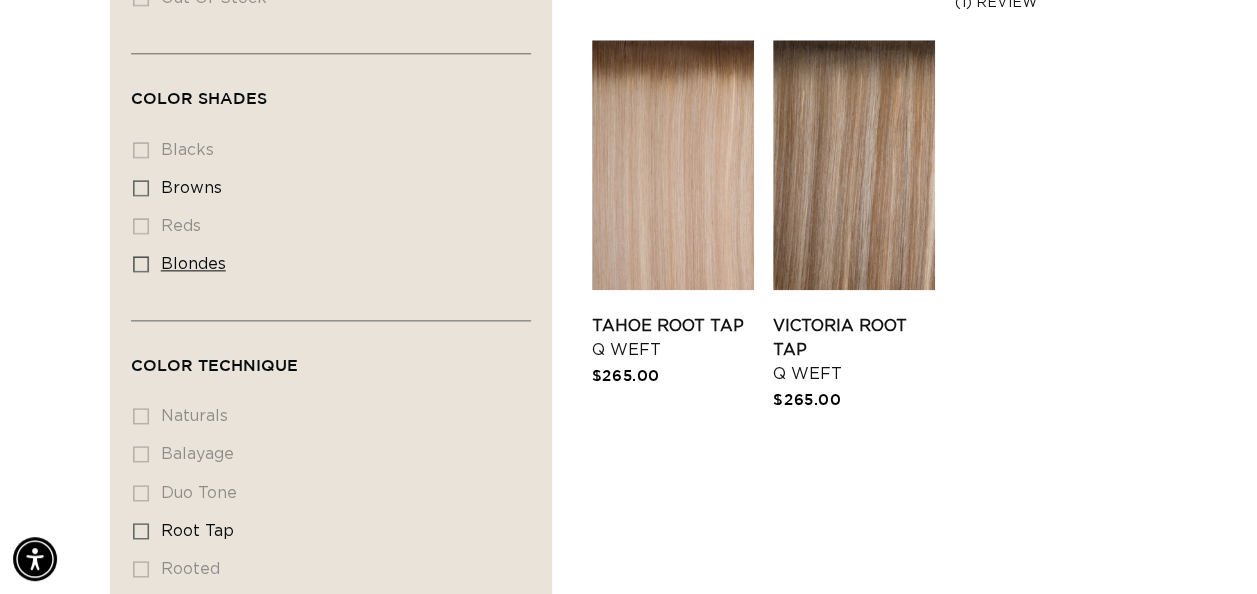 scroll, scrollTop: 0, scrollLeft: 1114, axis: horizontal 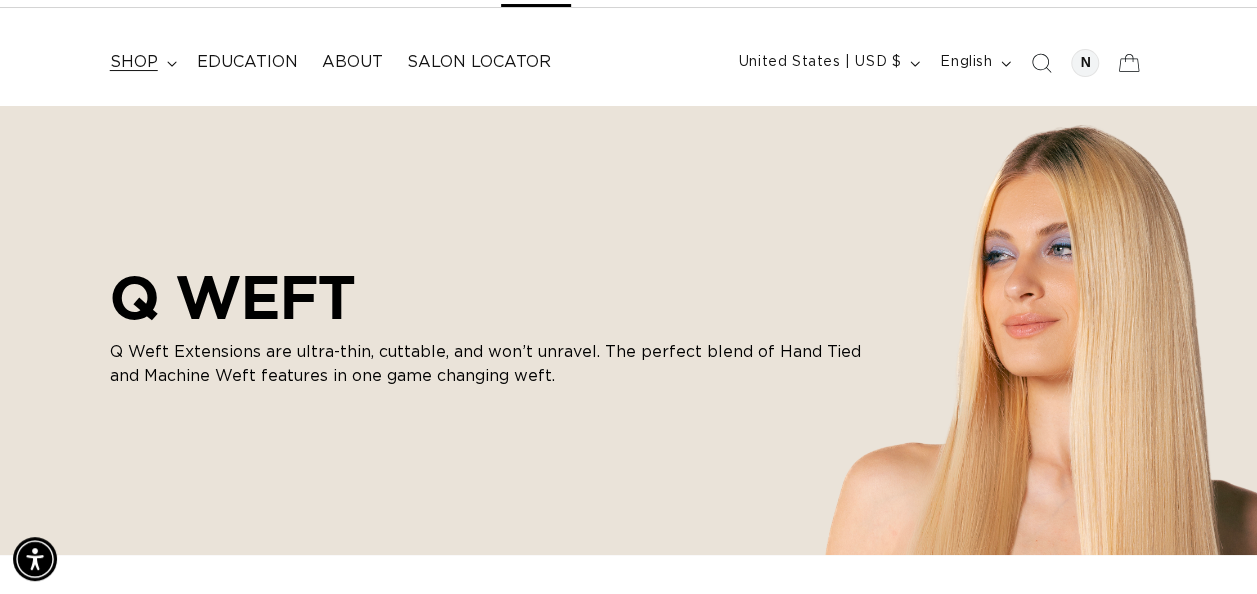 click on "shop" at bounding box center (134, 62) 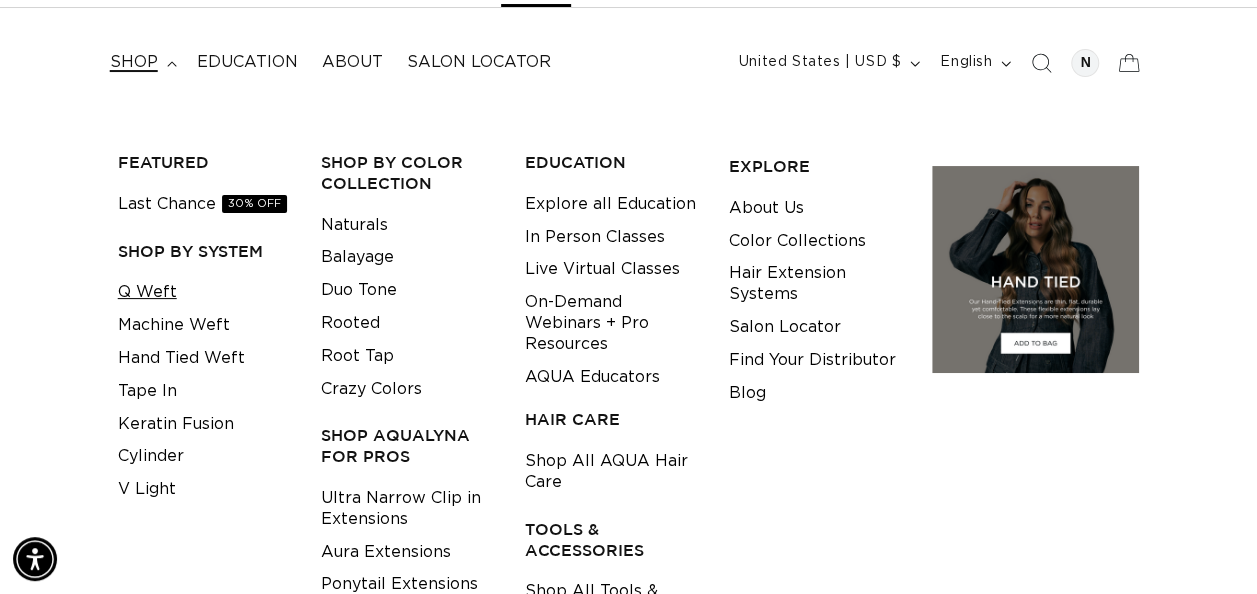 click on "Q Weft" at bounding box center [147, 292] 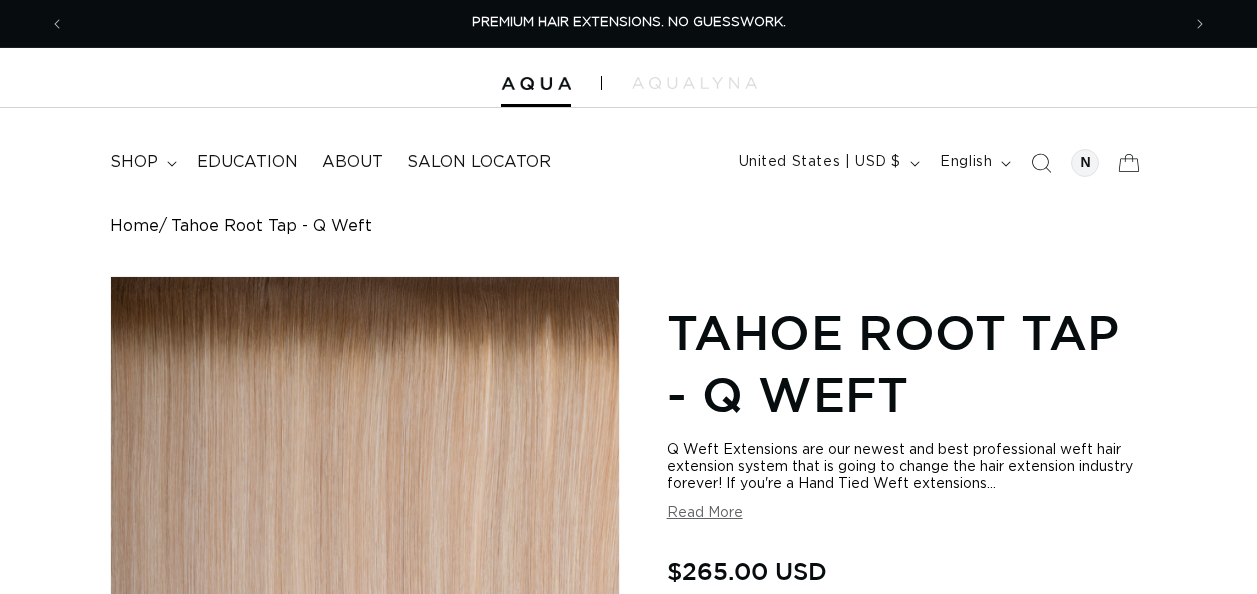 scroll, scrollTop: 200, scrollLeft: 0, axis: vertical 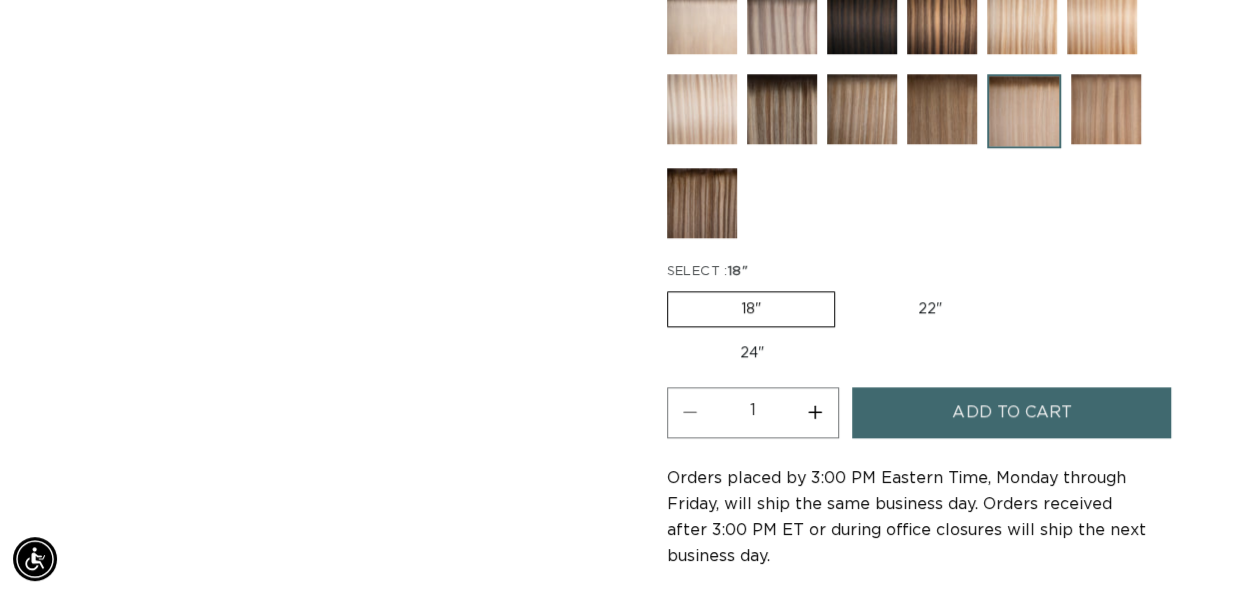 click on "Add to cart" at bounding box center [1011, 412] 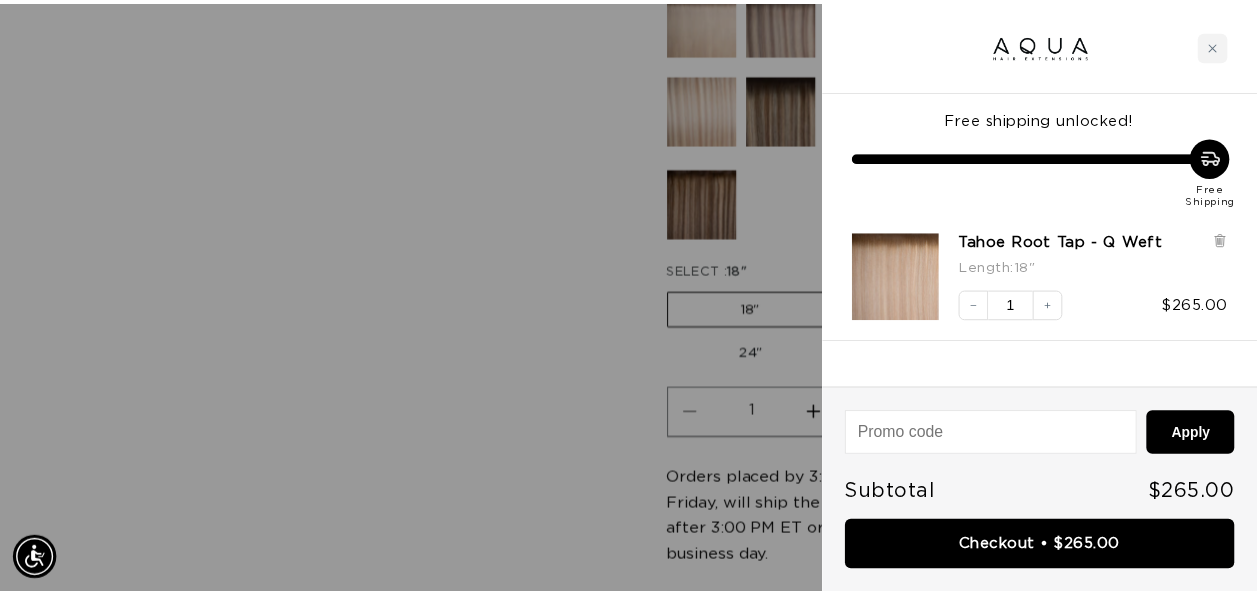scroll, scrollTop: 0, scrollLeft: 2260, axis: horizontal 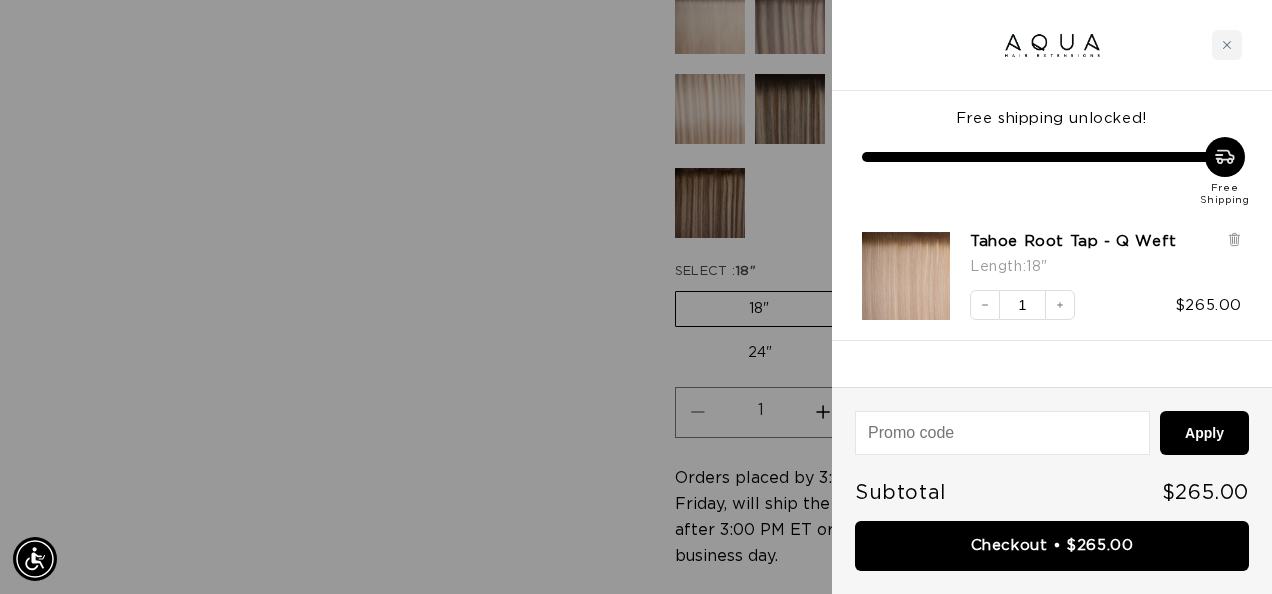 click at bounding box center (636, 297) 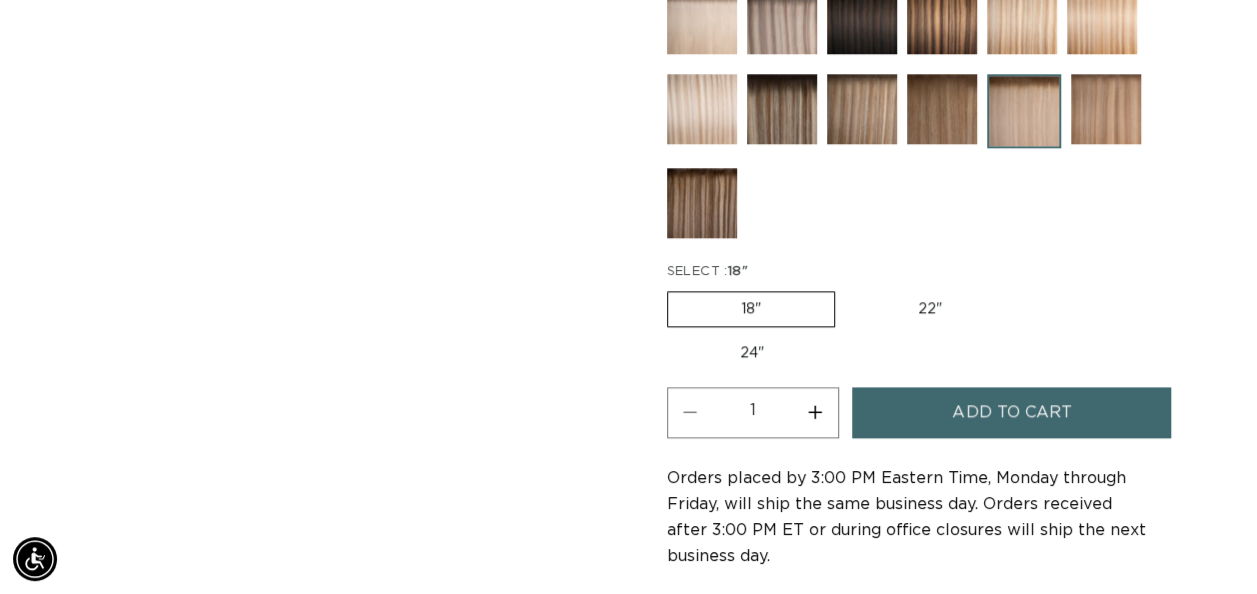 scroll, scrollTop: 0, scrollLeft: 0, axis: both 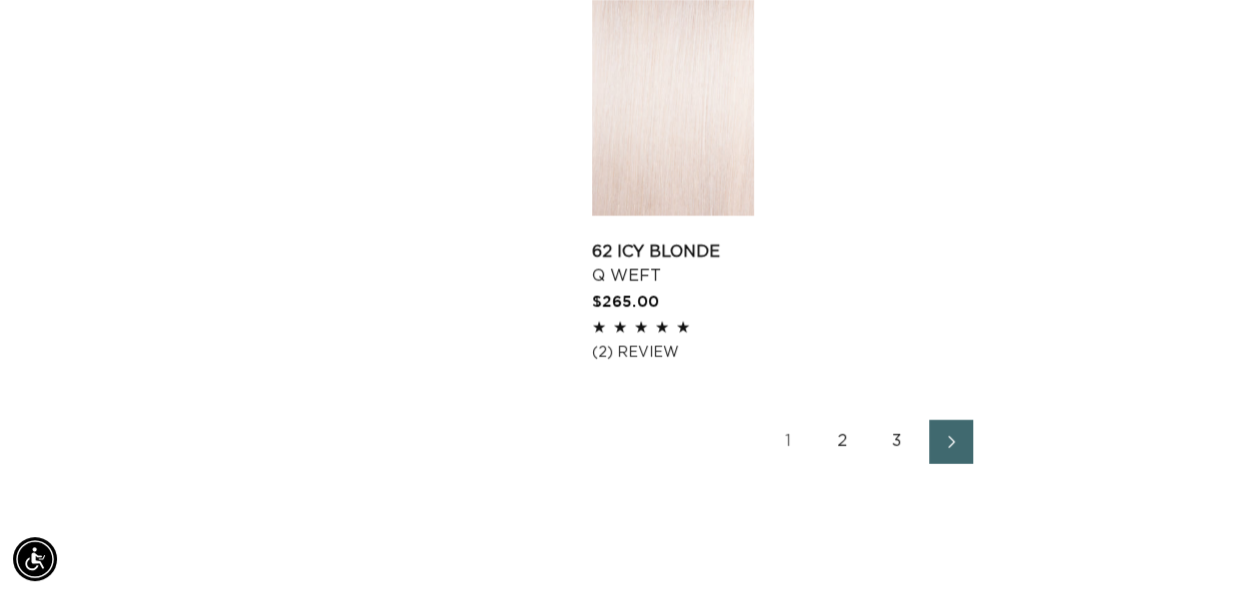 click on "2" at bounding box center (843, 442) 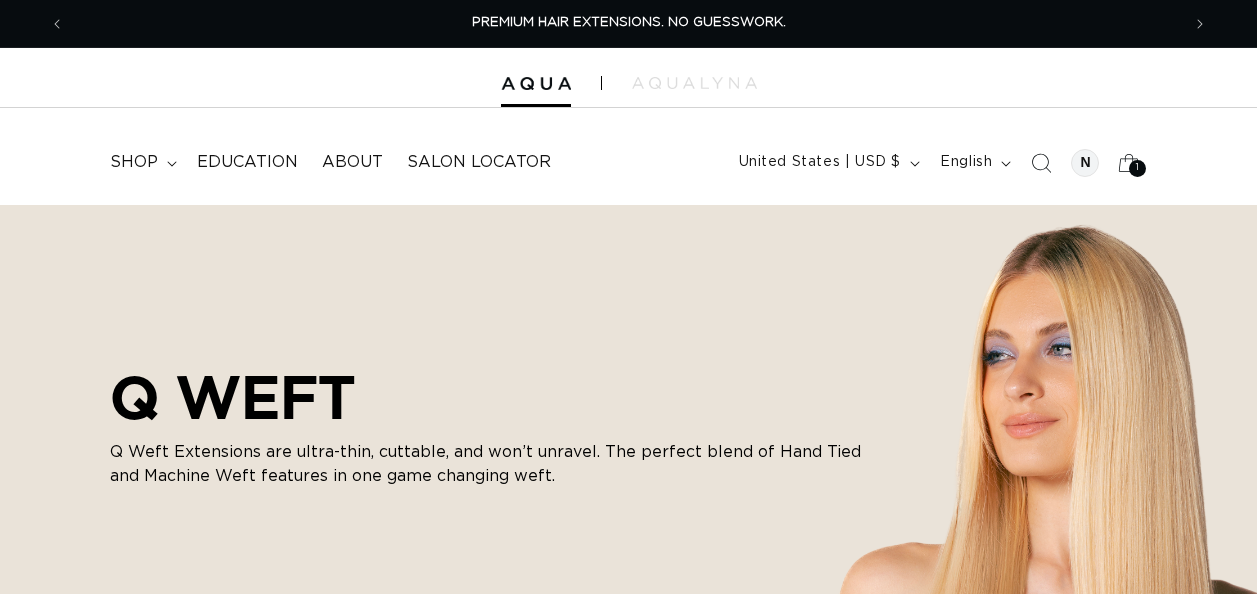 scroll, scrollTop: 500, scrollLeft: 0, axis: vertical 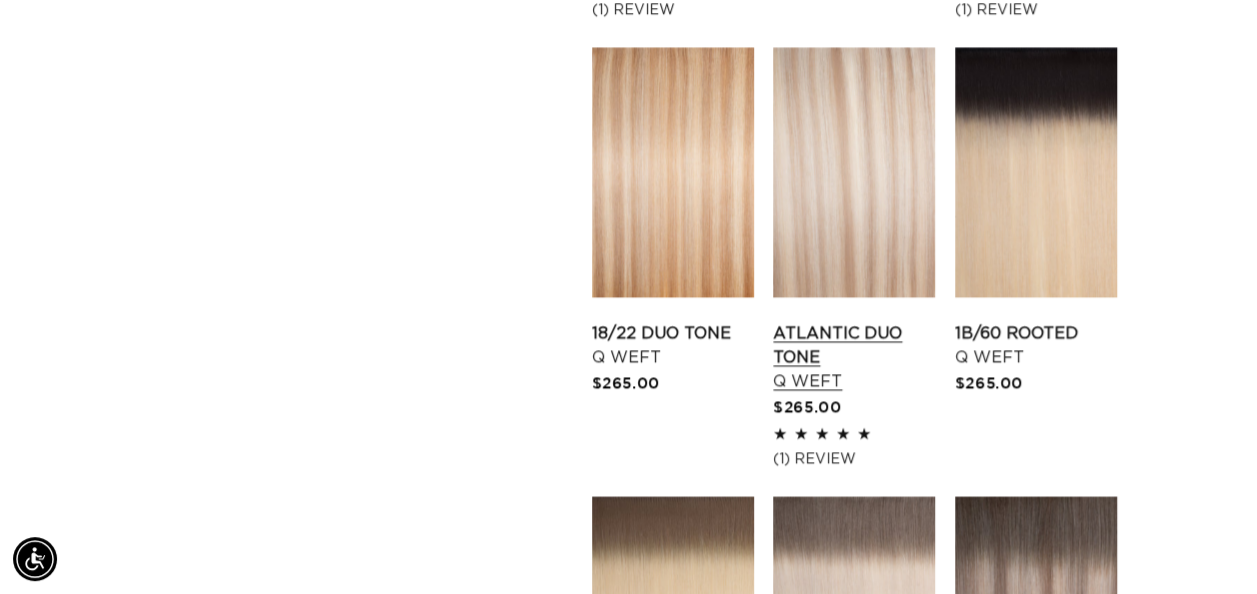 click on "Atlantic Duo Tone
Q Weft" at bounding box center (854, 358) 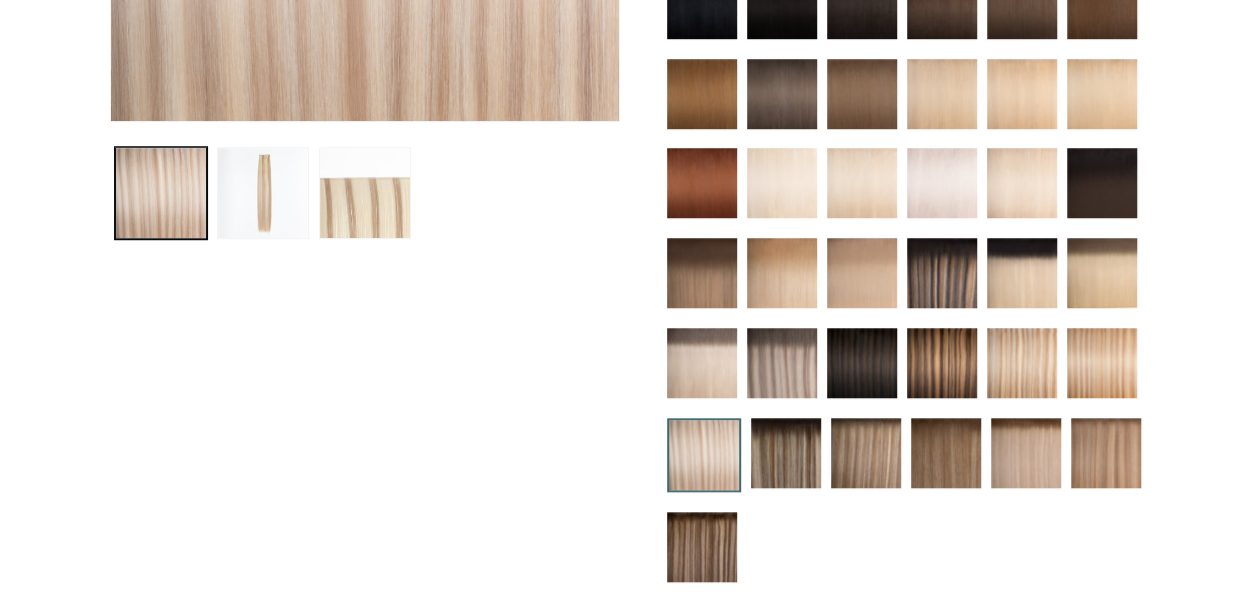 scroll, scrollTop: 0, scrollLeft: 0, axis: both 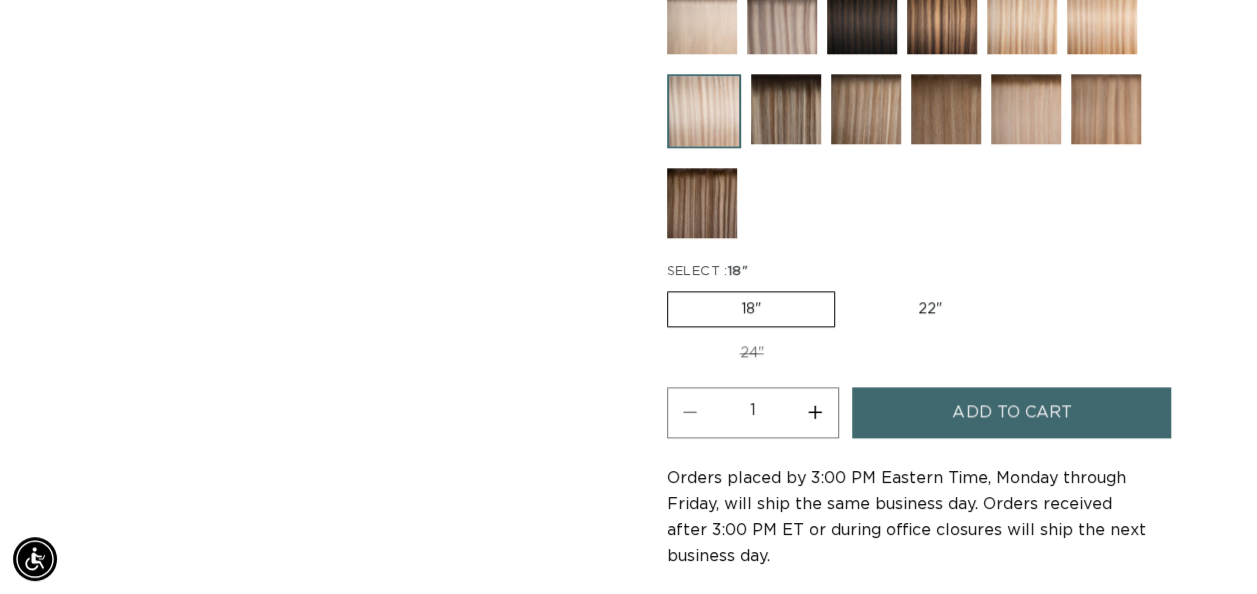 click on "Add to cart" at bounding box center (1011, 412) 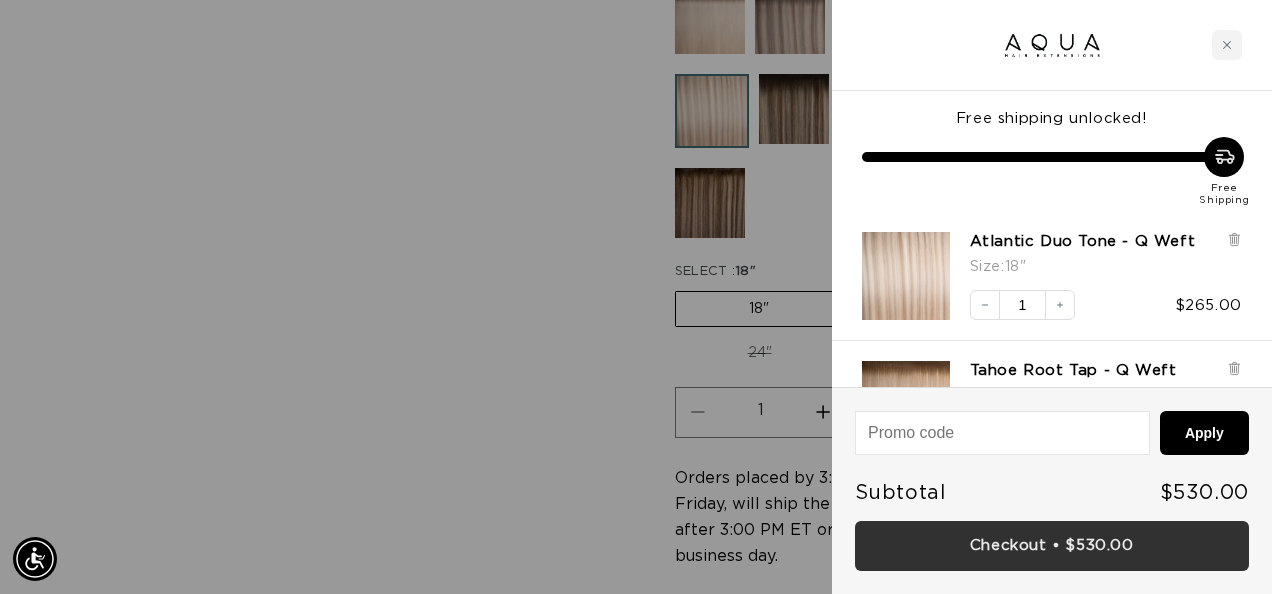 scroll, scrollTop: 0, scrollLeft: 2260, axis: horizontal 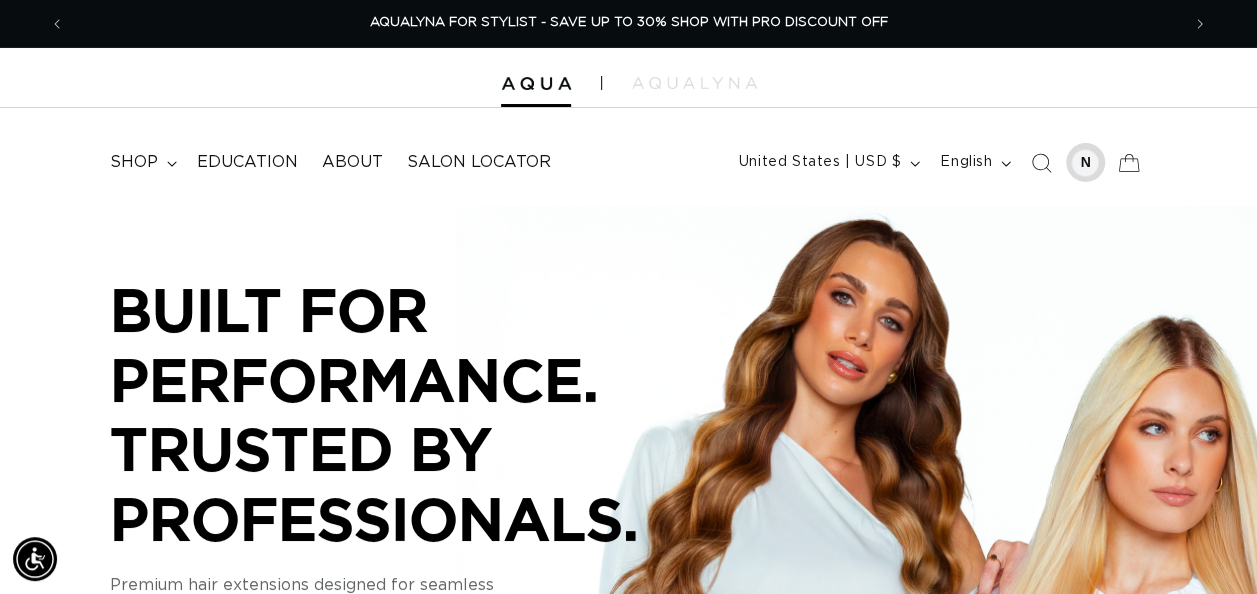 click at bounding box center [1085, 163] 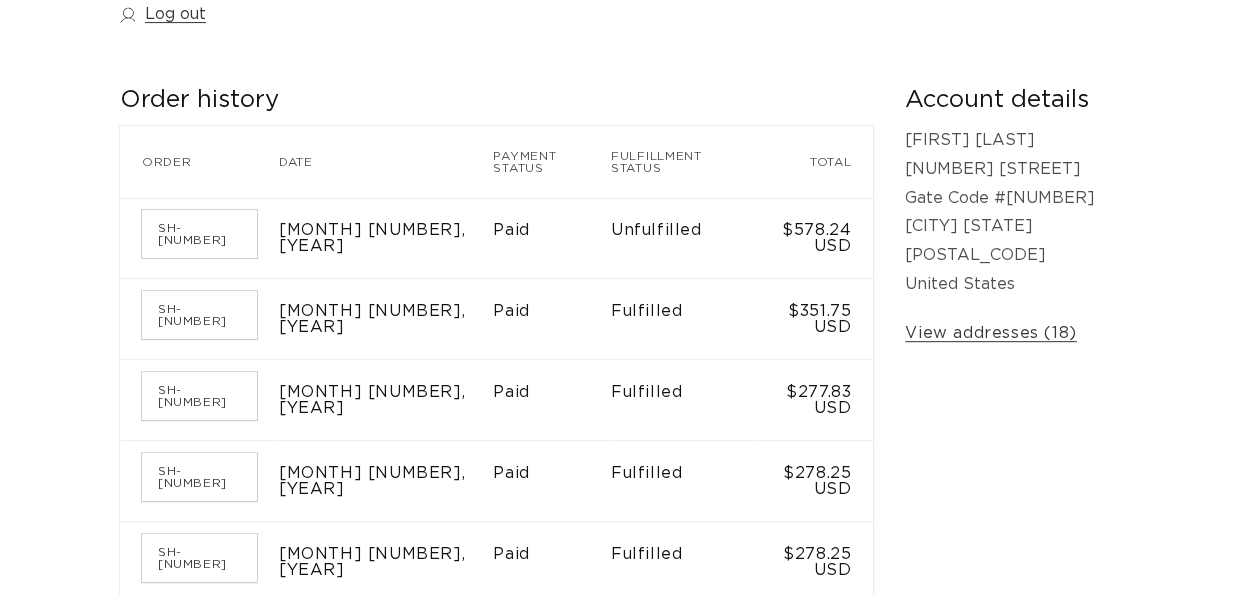 scroll, scrollTop: 300, scrollLeft: 0, axis: vertical 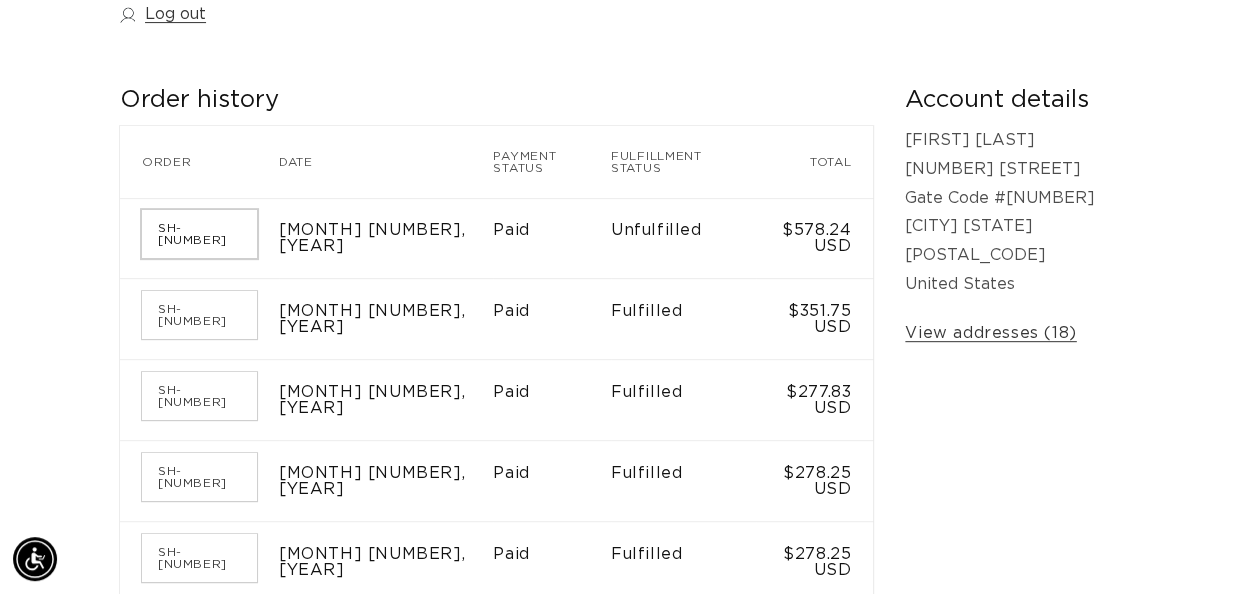 click on "SH-[NUMBER]" at bounding box center [199, 234] 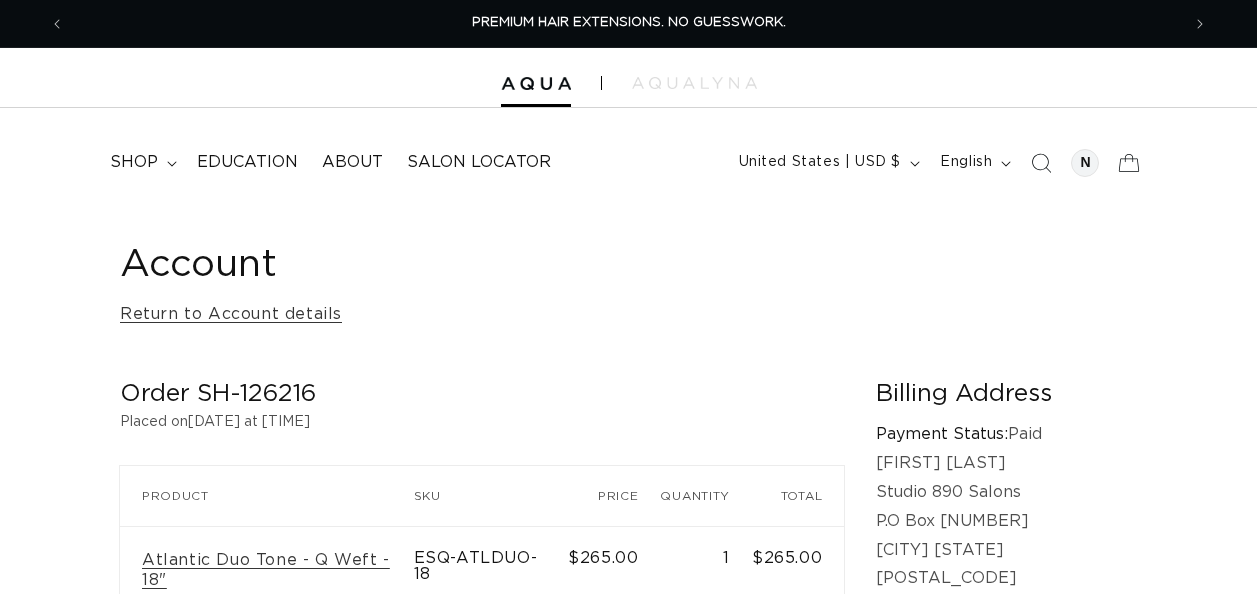 scroll, scrollTop: 0, scrollLeft: 0, axis: both 